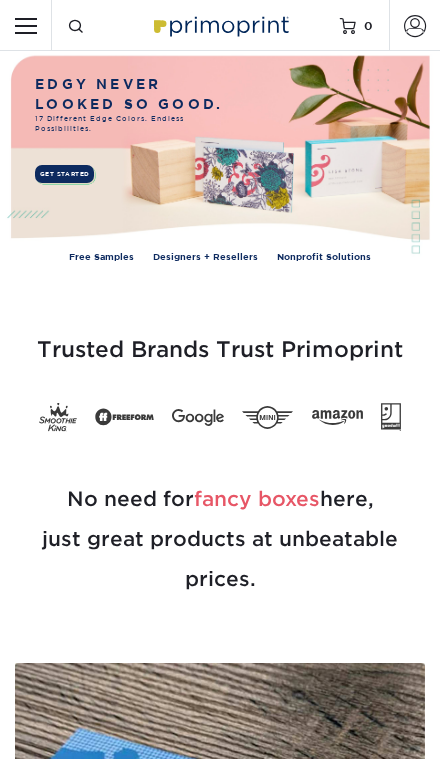 scroll, scrollTop: 0, scrollLeft: 0, axis: both 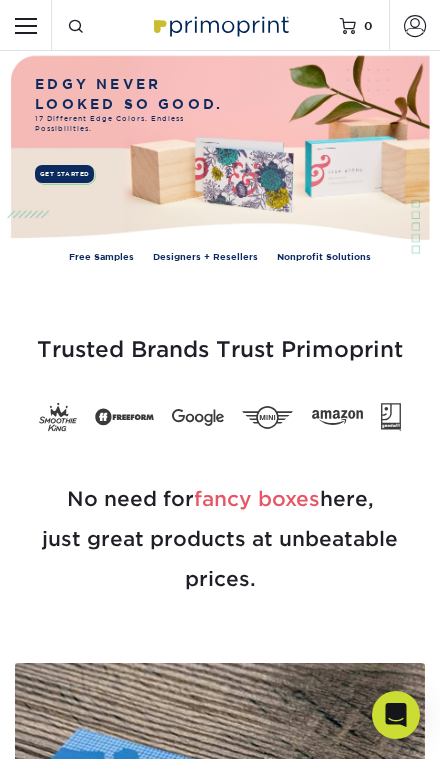click on "Resources Menu" at bounding box center (25, 25) 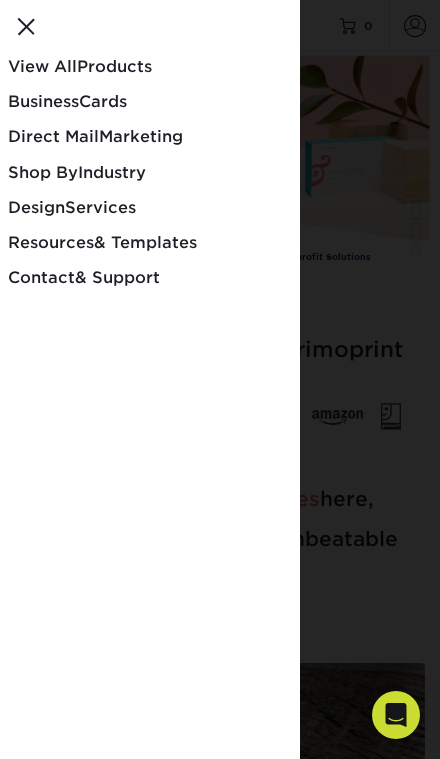 click on "View All" at bounding box center [42, 66] 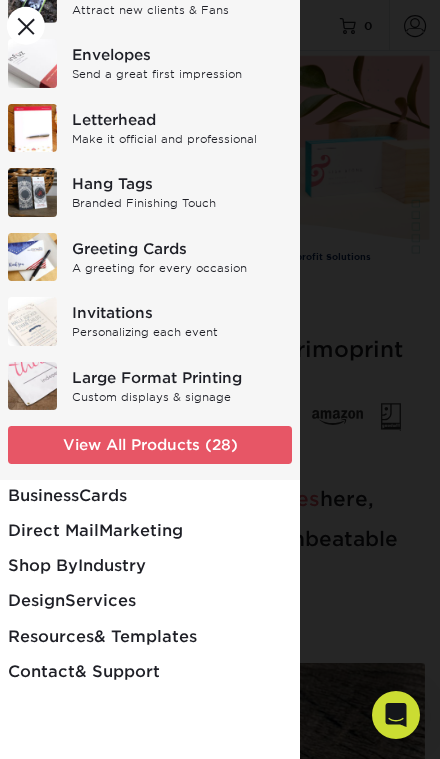 scroll, scrollTop: 449, scrollLeft: 0, axis: vertical 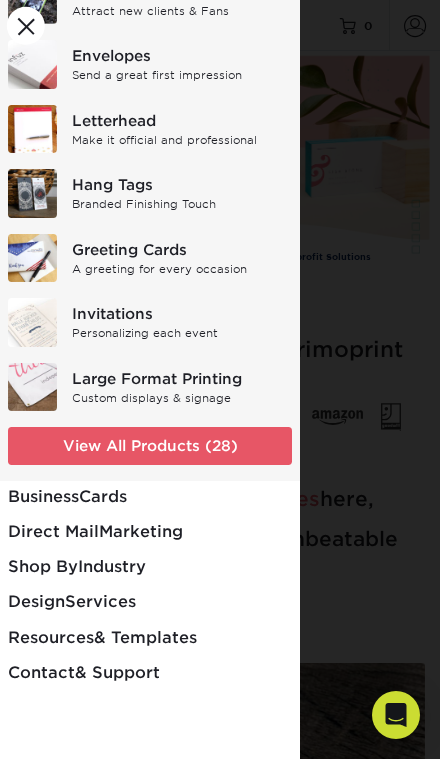 click on "View All Products (28)" at bounding box center [150, 446] 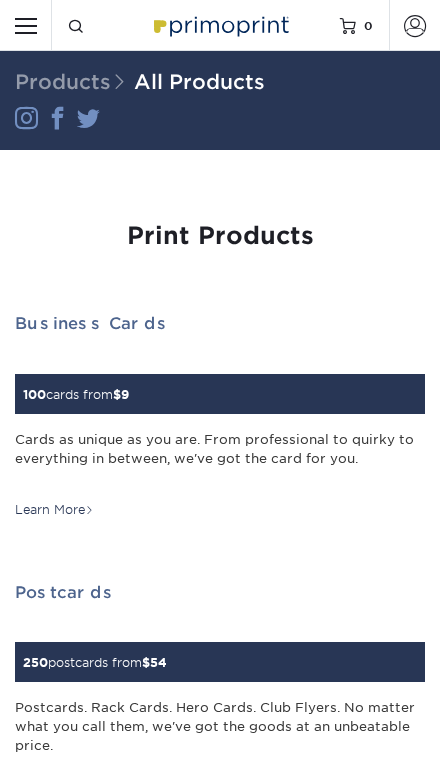scroll, scrollTop: 0, scrollLeft: 0, axis: both 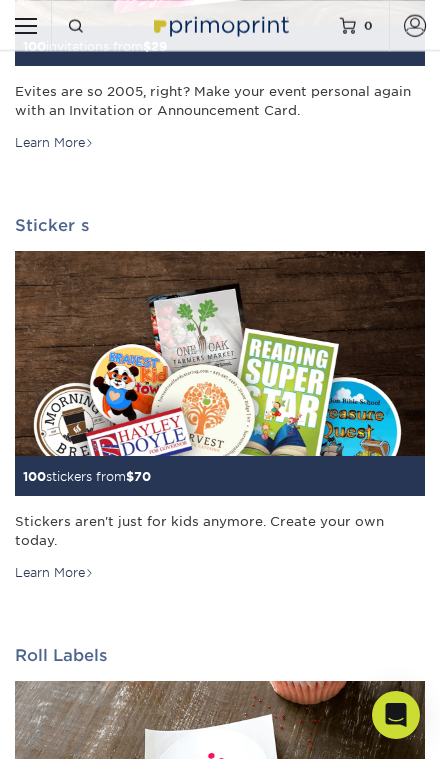 click at bounding box center [220, 353] 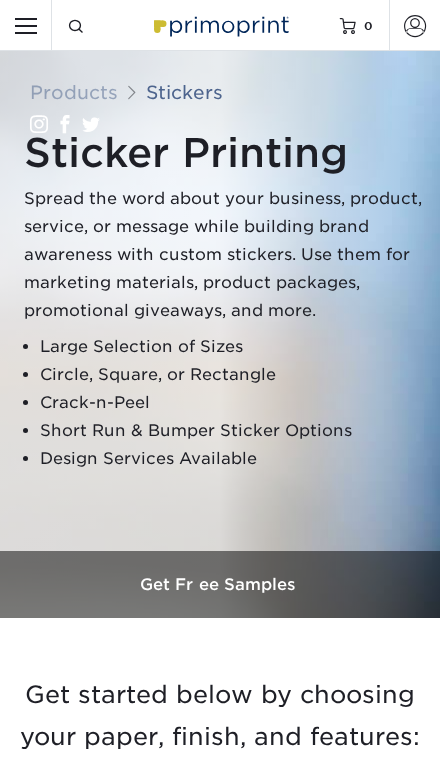 scroll, scrollTop: 0, scrollLeft: 0, axis: both 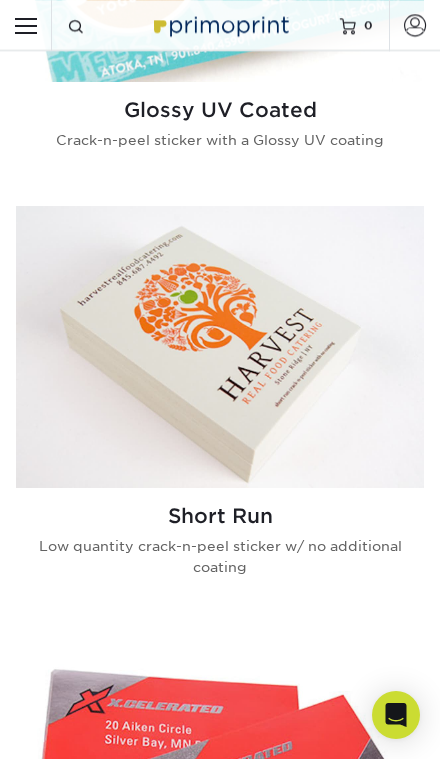 click at bounding box center (220, 347) 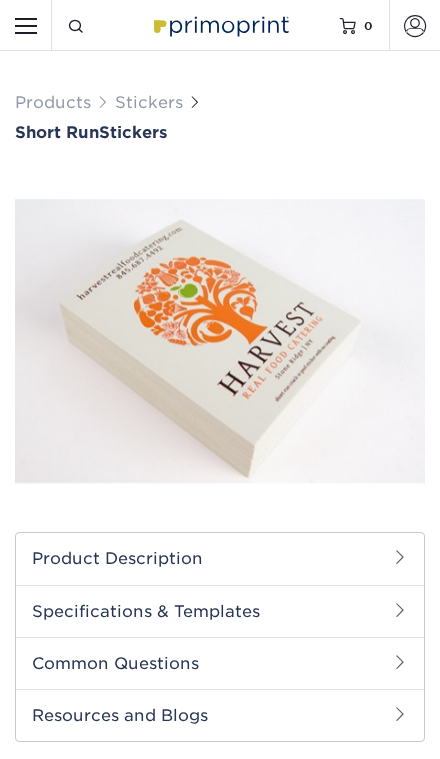 scroll, scrollTop: 0, scrollLeft: 0, axis: both 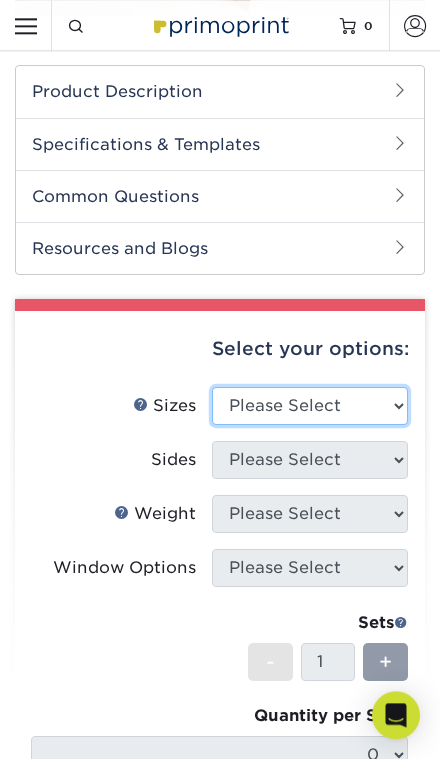 click on "Please Select
1.5" x 3.5"
1.75" x 3.5"
2" x 2"
2" x 3"
2" x 3.5"
2" x 4"
2" x 8"
2.12" x 3.375"
2.12" x 5.5"" at bounding box center (310, 406) 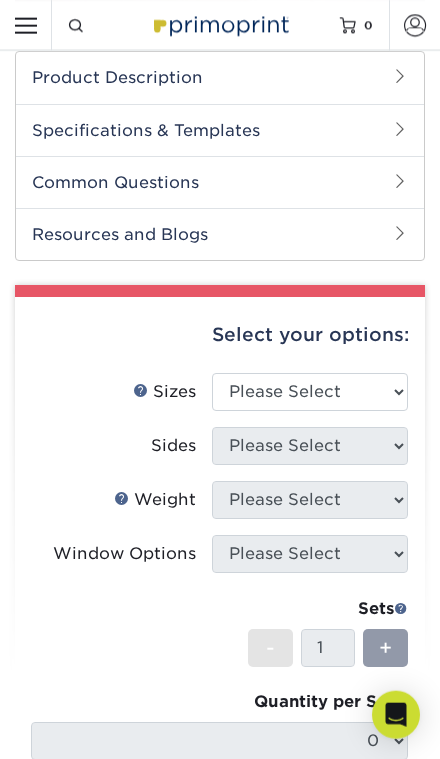 scroll, scrollTop: 538, scrollLeft: 0, axis: vertical 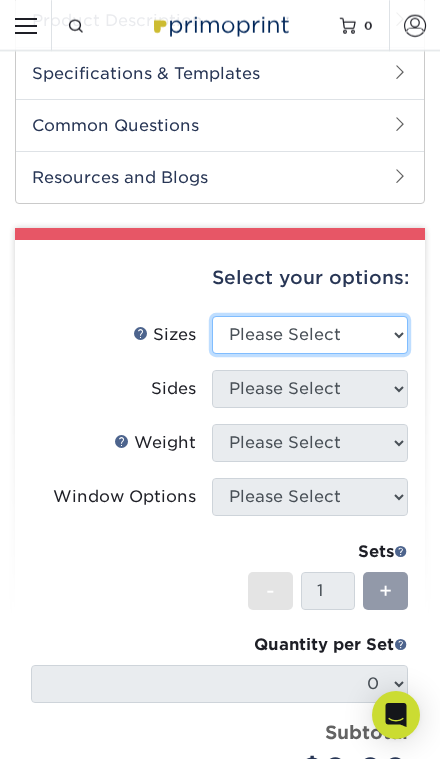 click on "Please Select
1.5" x 3.5"
1.75" x 3.5"
2" x 2"
2" x 3"
2" x 3.5"
2" x 4"
2" x 8"
2.12" x 3.375"
2.12" x 5.5"" at bounding box center (310, 335) 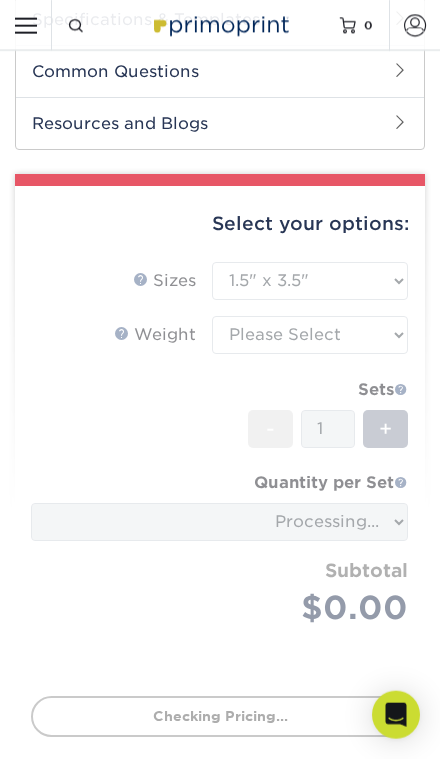 scroll, scrollTop: 594, scrollLeft: 0, axis: vertical 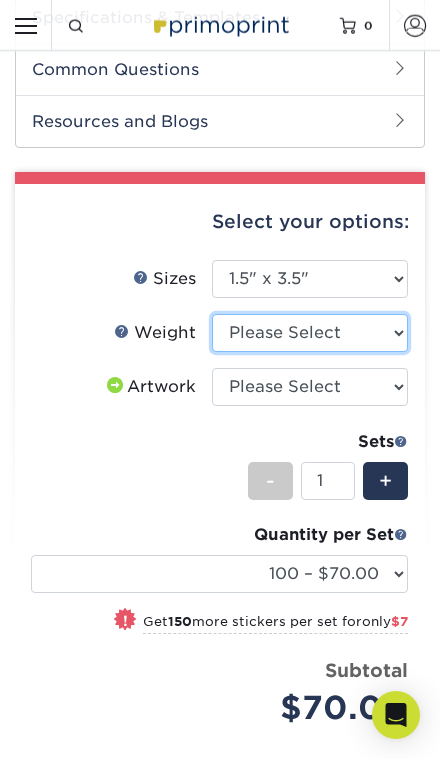 click on "Please Select Crack and Peel" at bounding box center [310, 333] 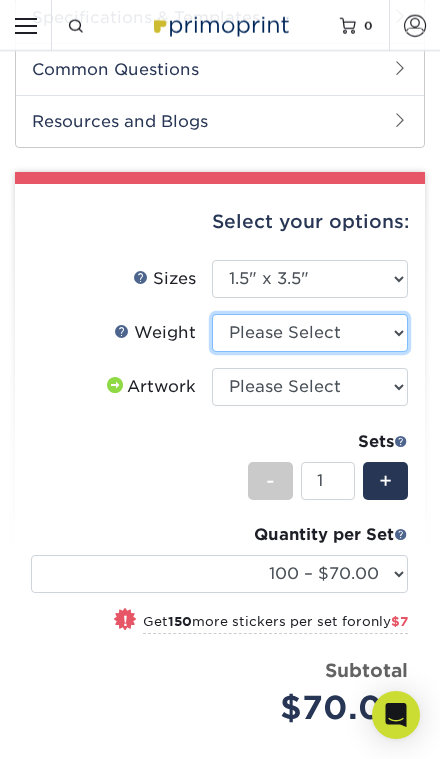 select on "Crack and Peel" 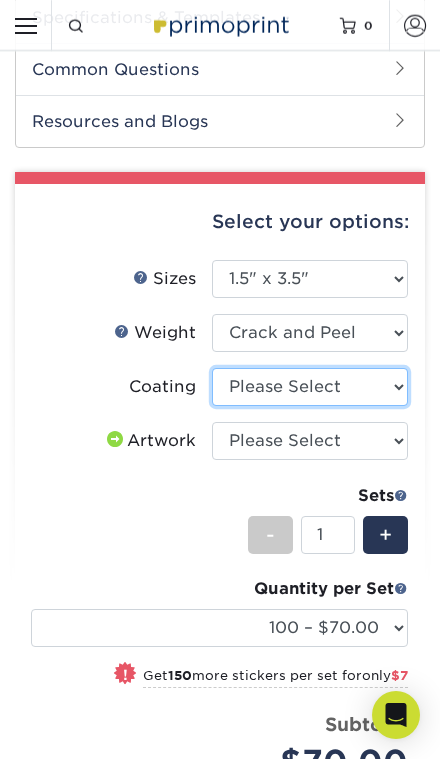 click at bounding box center (310, 387) 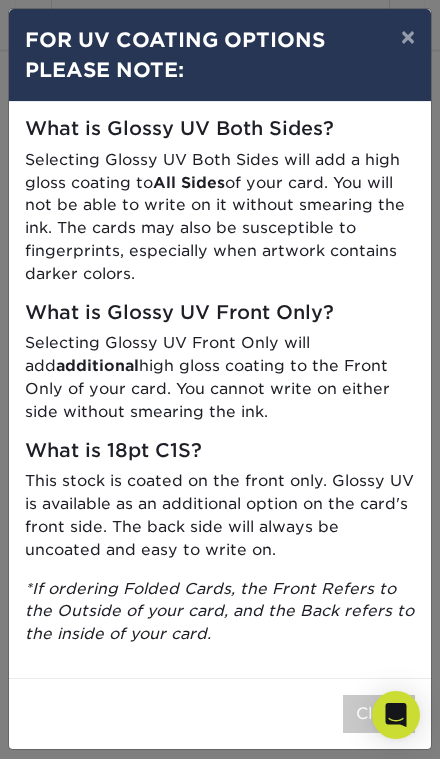 click on "Close" at bounding box center [379, 714] 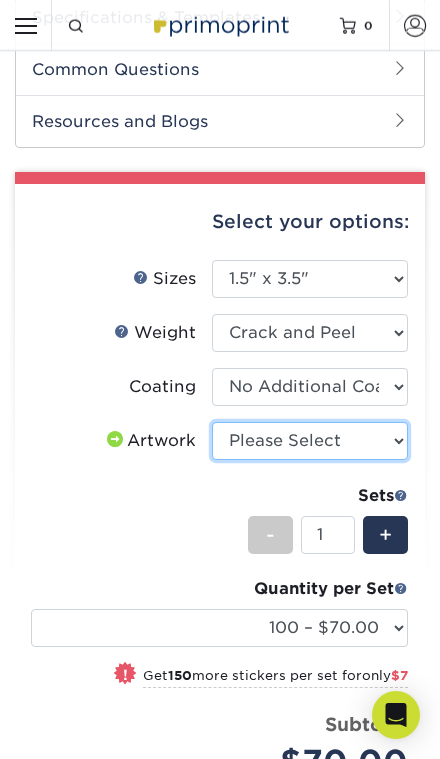 click on "Please Select I will upload files I need a design - $50" at bounding box center (310, 441) 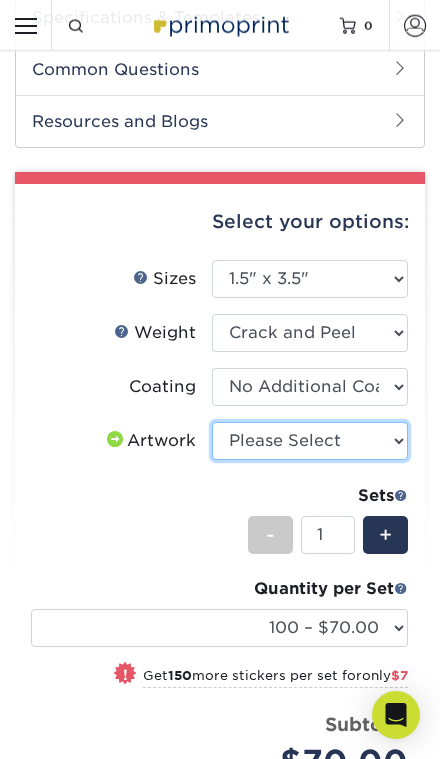 select on "upload" 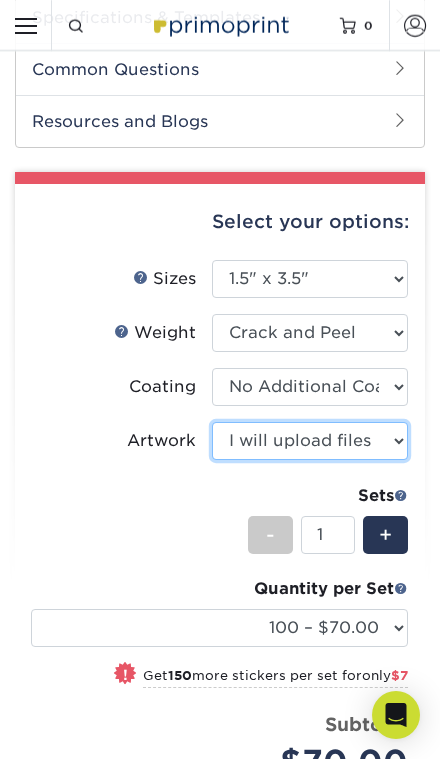 click on "Please Select I will upload files I need a design - $50" at bounding box center [310, 441] 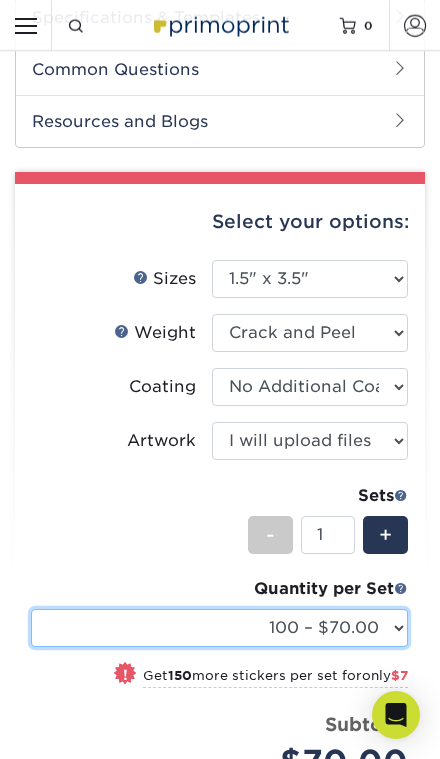 click on "100 – $70.00 250 – $77.00 500 – $83.00" at bounding box center [219, 628] 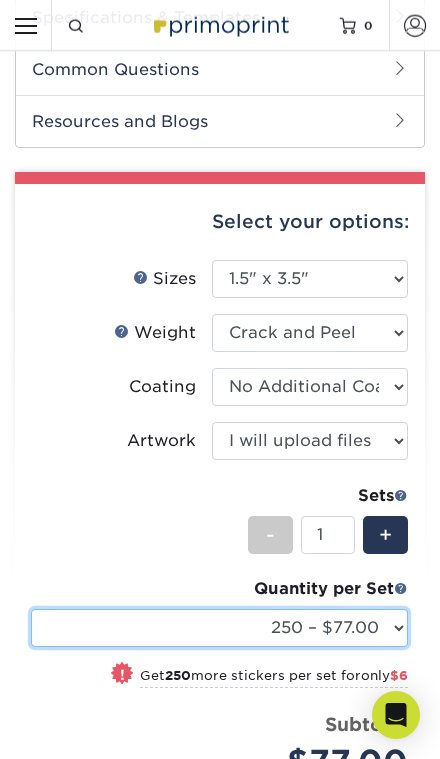 click on "100 – $70.00 250 – $77.00 500 – $83.00" at bounding box center [219, 628] 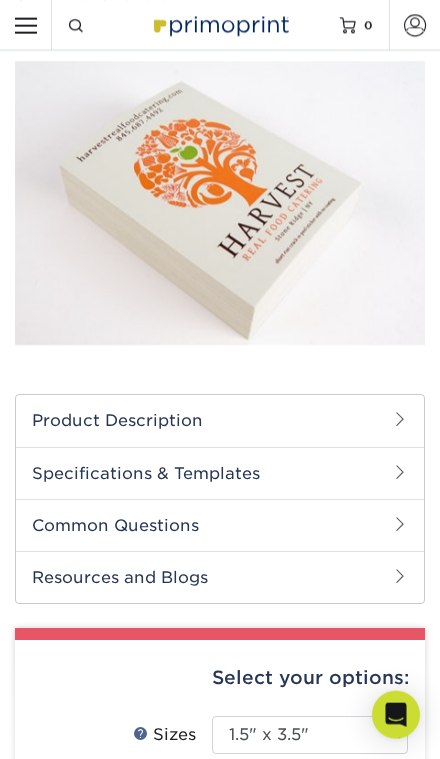 scroll, scrollTop: 0, scrollLeft: 0, axis: both 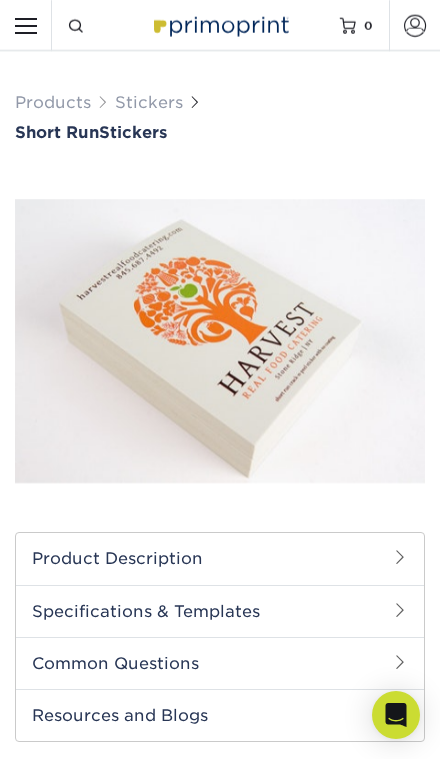 click on "Resources Menu" at bounding box center (25, 25) 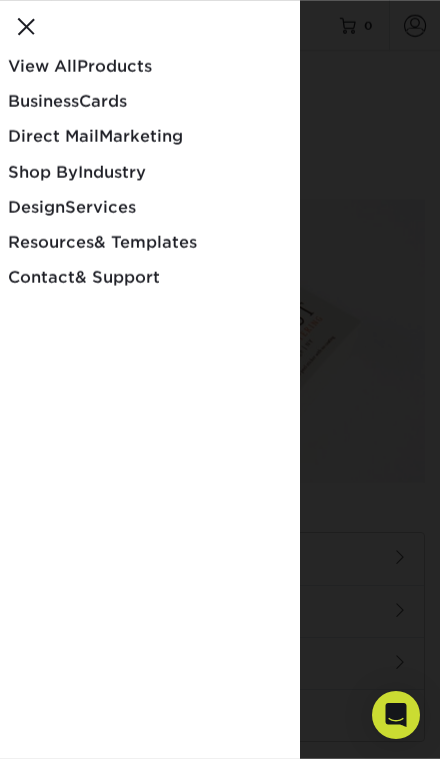 click on "View All" at bounding box center [42, 66] 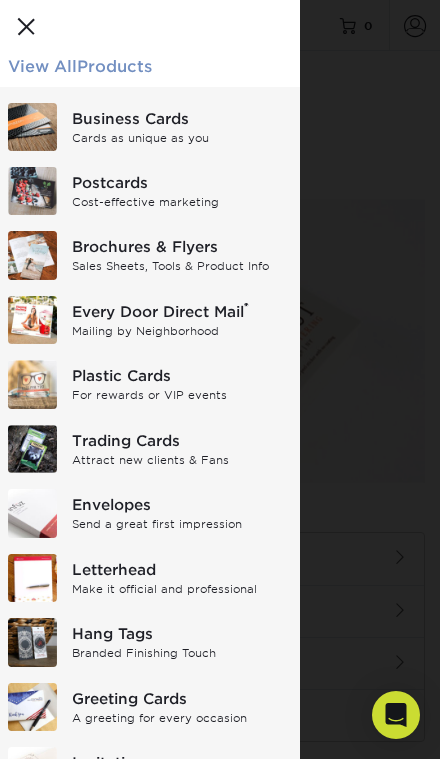 click at bounding box center (32, 384) 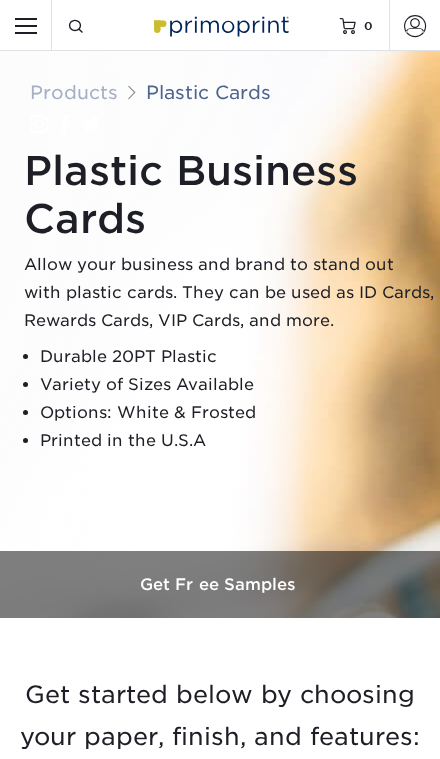 scroll, scrollTop: 0, scrollLeft: 0, axis: both 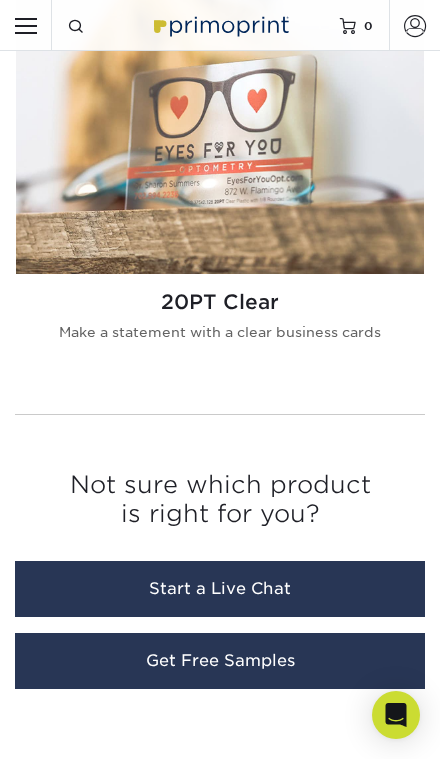 click on "Resources Menu" at bounding box center (25, 25) 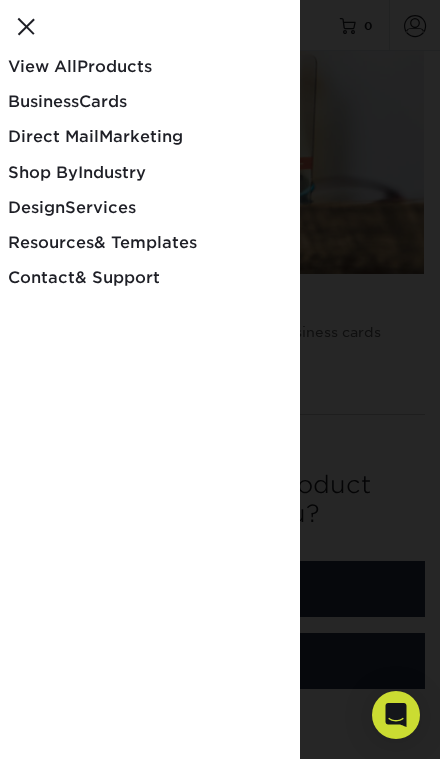 click on "View All" at bounding box center [42, 66] 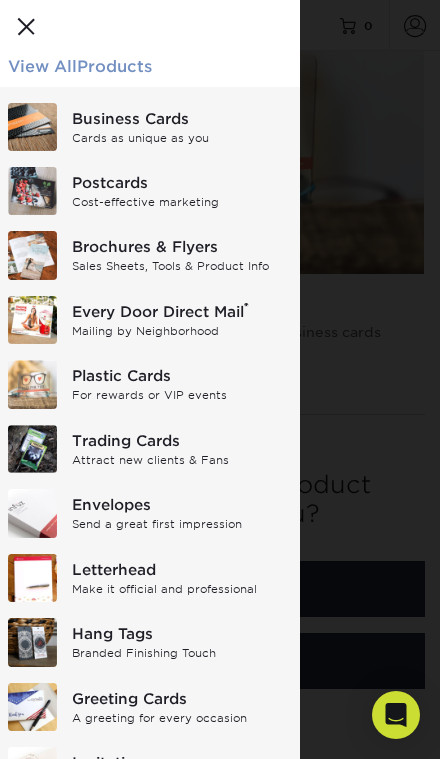 click on "Attract new clients & Fans" at bounding box center [182, 460] 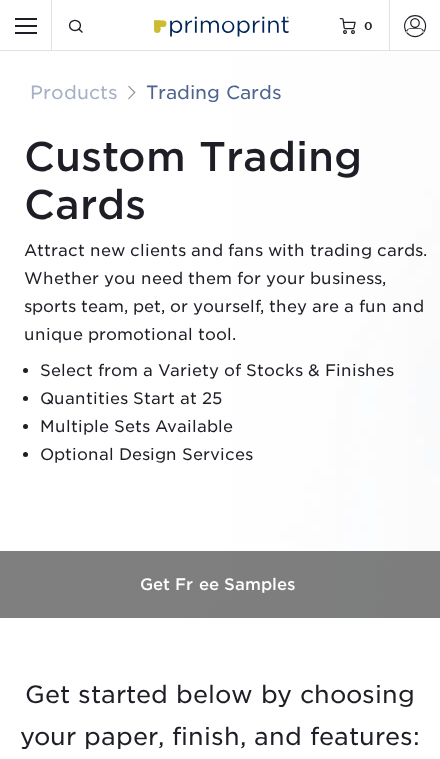 scroll, scrollTop: 0, scrollLeft: 0, axis: both 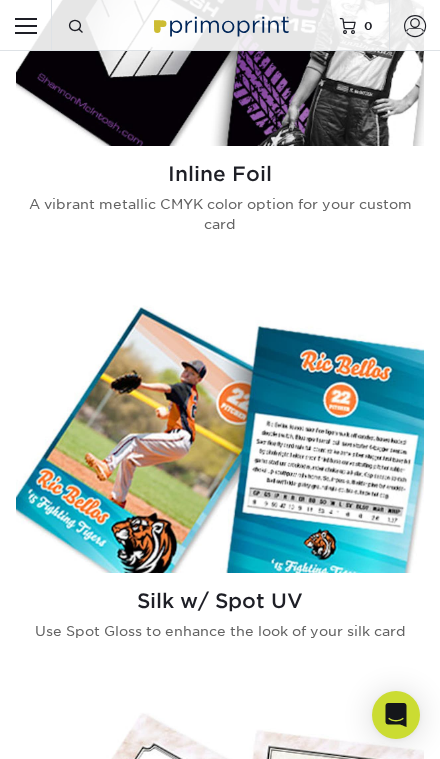 click at bounding box center [220, 432] 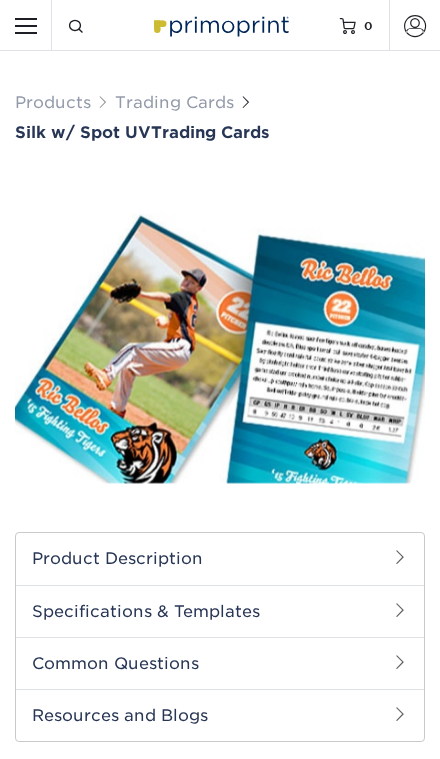 scroll, scrollTop: 0, scrollLeft: 0, axis: both 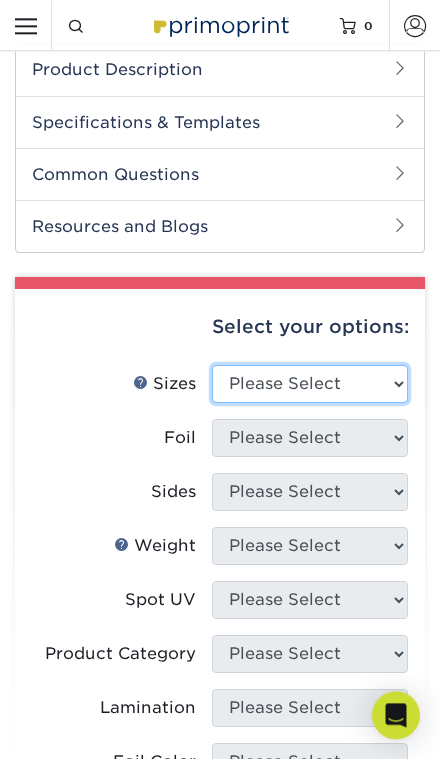 click on "Please Select
2.5" x 3.5"" at bounding box center (310, 384) 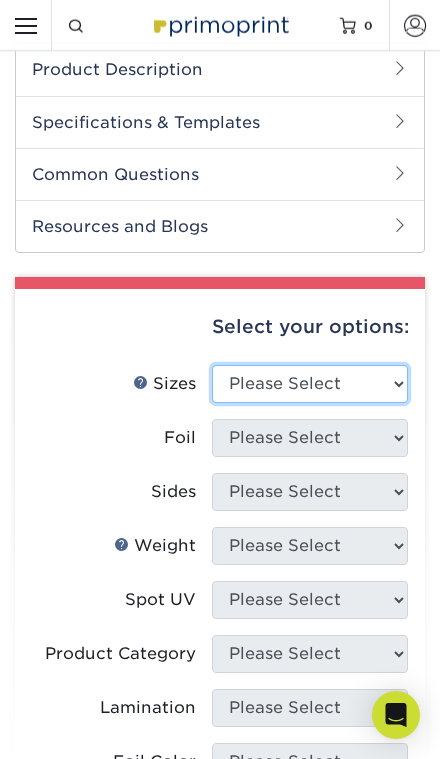 select on "2.50x3.50" 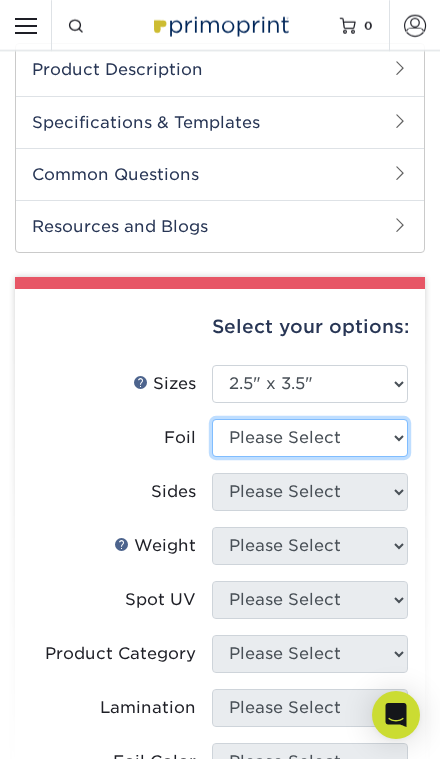 click on "Please Select No Yes" at bounding box center (310, 438) 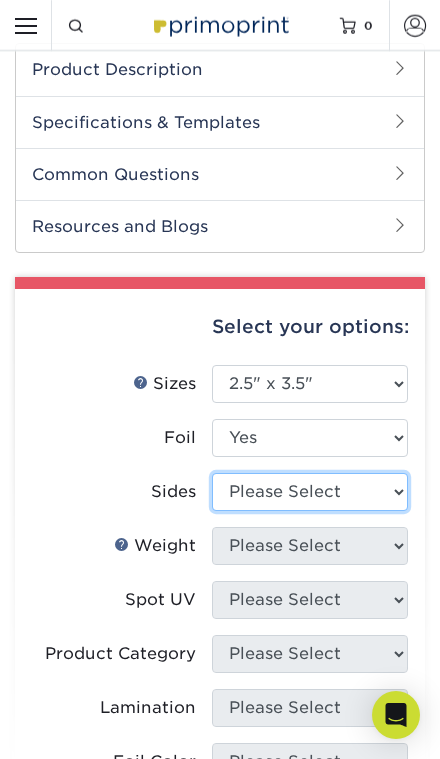 click on "Please Select Print Both Sides - Foil Both Sides Print Both Sides - Foil Front Only Print Front Only - Foil Front Only" at bounding box center (310, 492) 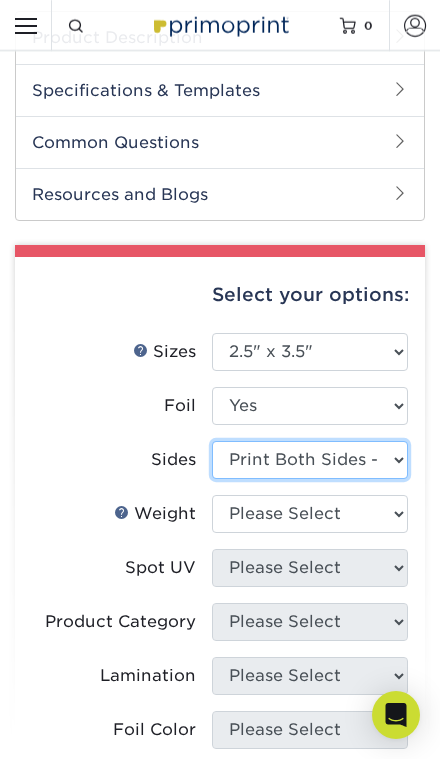 scroll, scrollTop: 620, scrollLeft: 0, axis: vertical 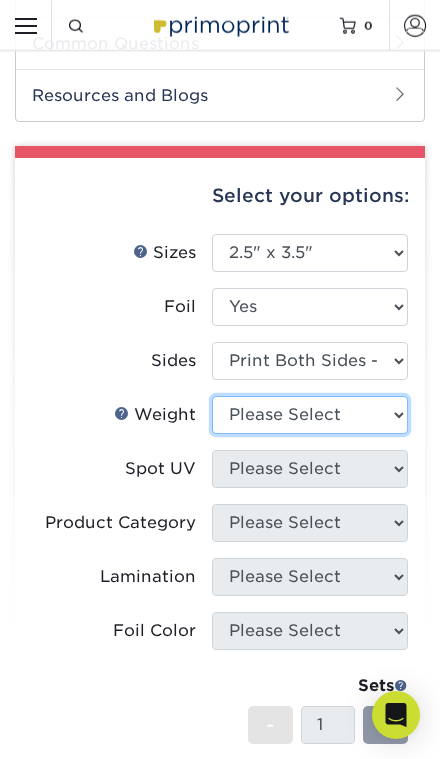 click on "Please Select 16PT" at bounding box center (310, 415) 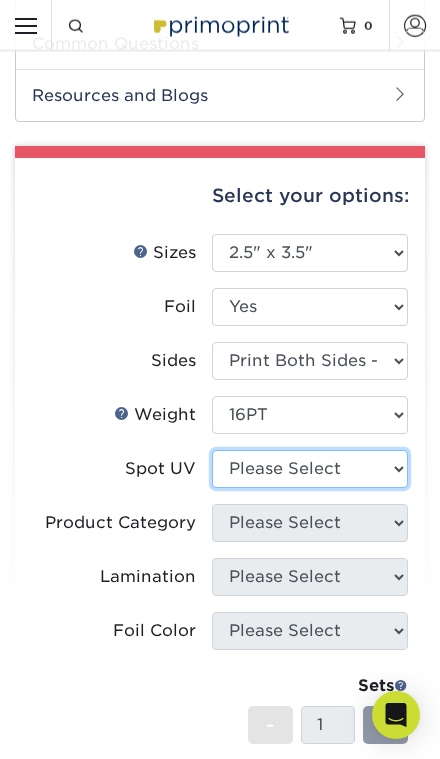click on "Please Select Front and Back (Both Sides) Front Only Back Only" at bounding box center [310, 469] 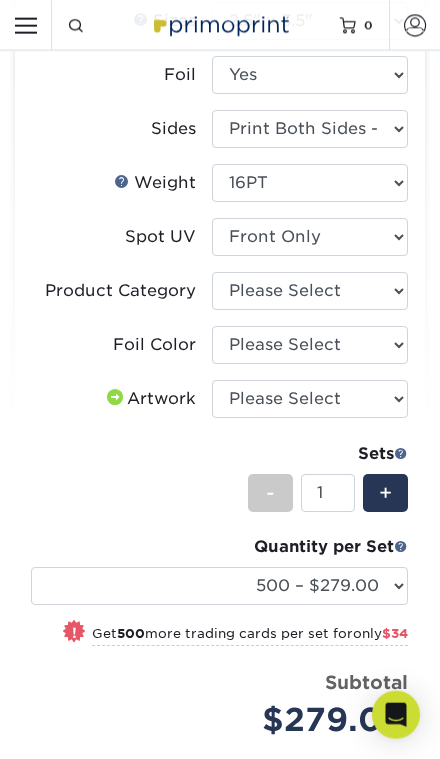 scroll, scrollTop: 854, scrollLeft: 0, axis: vertical 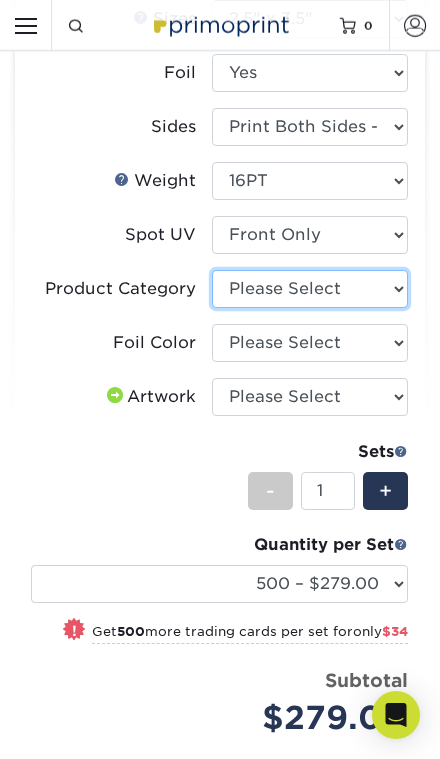 click on "Please Select Trading Cards" at bounding box center [310, 289] 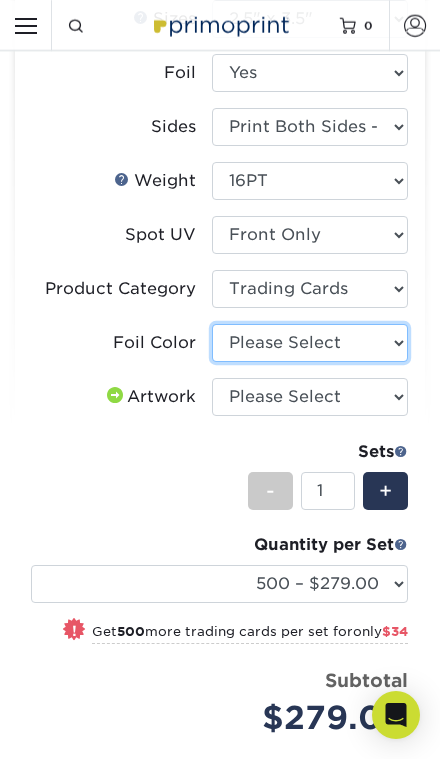 click on "Please Select Silver Foil Black Foil Blue Foil Copper Foil Gold Foil Red Foil Rose Gold Foil" at bounding box center [310, 343] 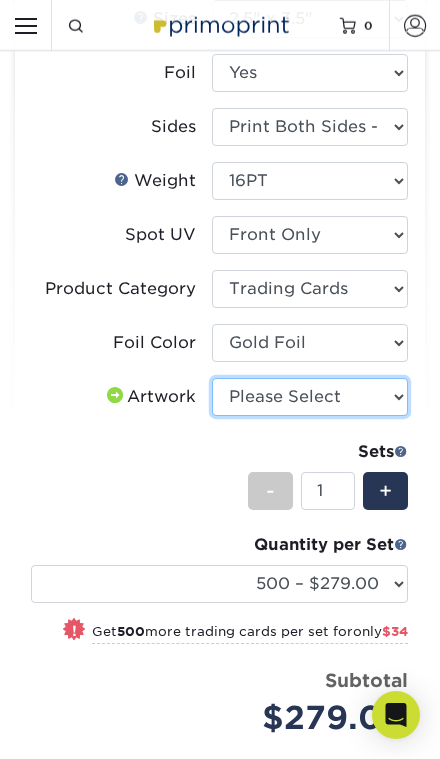 click on "Please Select I will upload files I need a design - $100" at bounding box center [310, 397] 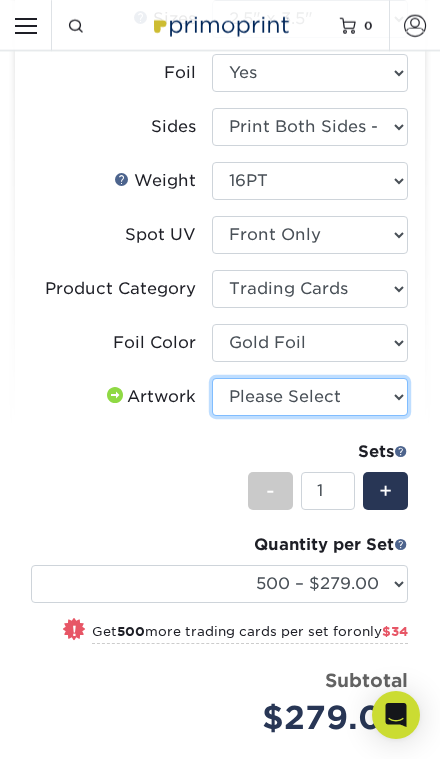 select on "upload" 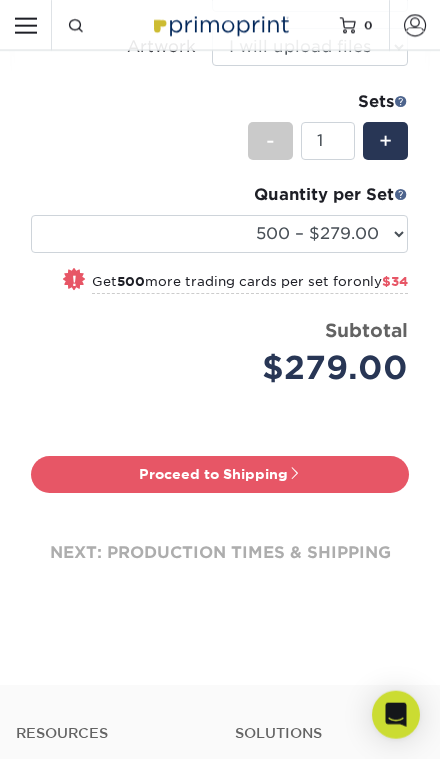scroll, scrollTop: 1205, scrollLeft: 0, axis: vertical 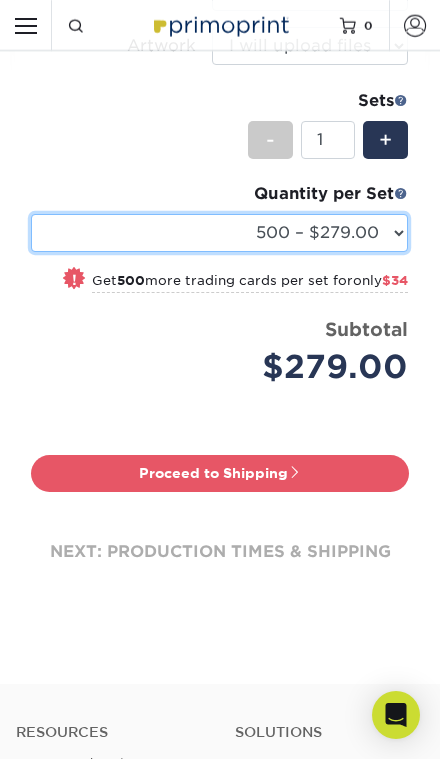 click on "500 – $279.00 1000 – $313.00 2500 – $759.00 5000 – $1326.00" at bounding box center [219, 233] 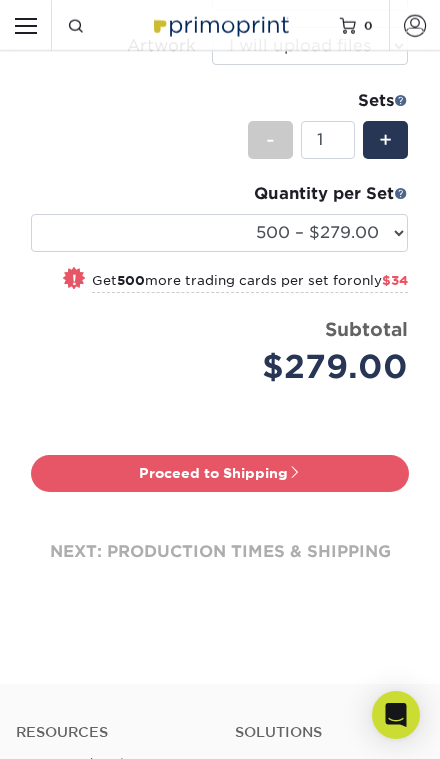 click at bounding box center (401, 194) 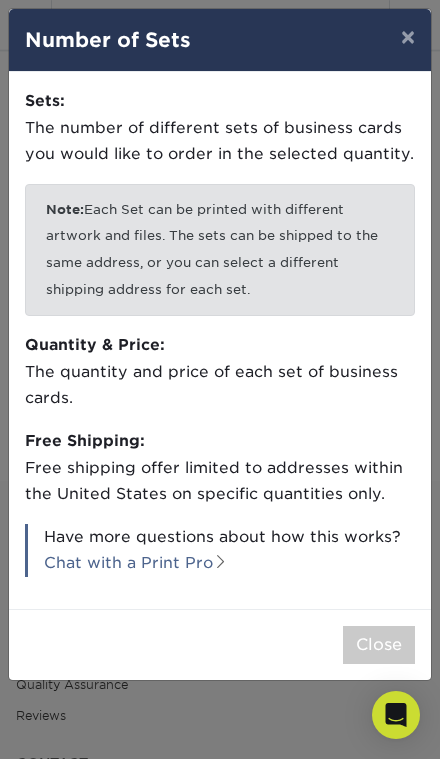 scroll, scrollTop: 1403, scrollLeft: 0, axis: vertical 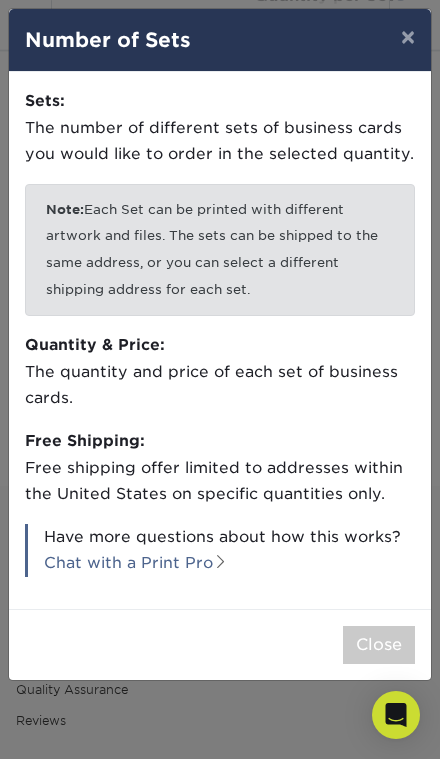 click on "×" at bounding box center [408, 37] 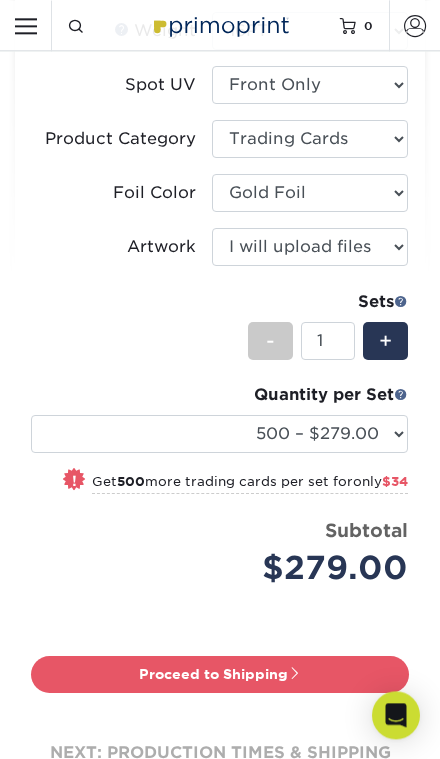 scroll, scrollTop: 1002, scrollLeft: 0, axis: vertical 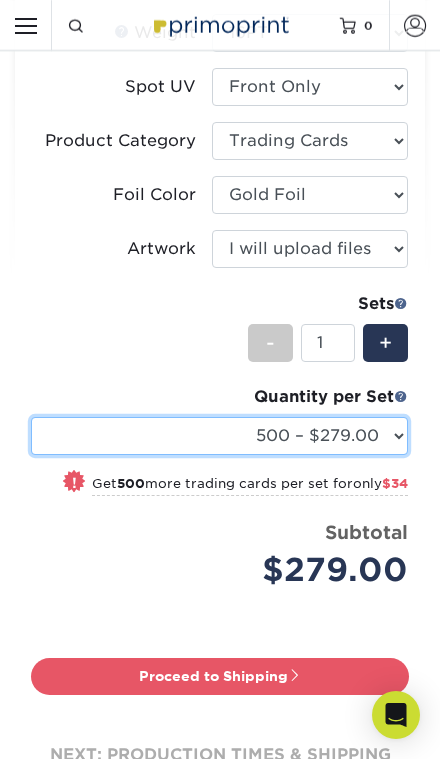 click on "500 – $279.00 1000 – $313.00 2500 – $759.00 5000 – $1326.00" at bounding box center [219, 436] 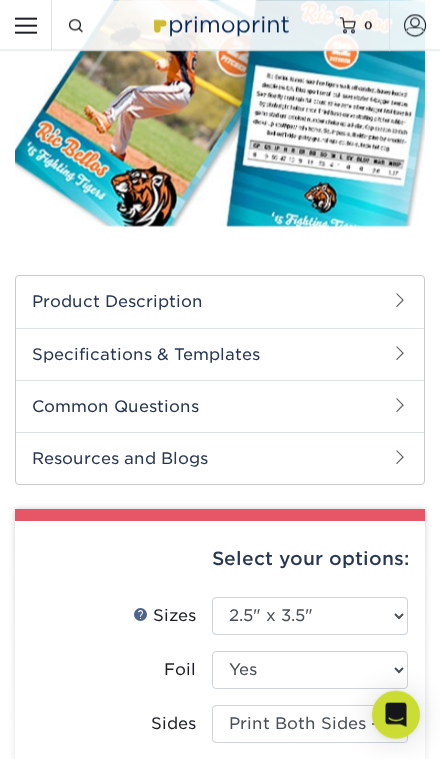 scroll, scrollTop: 257, scrollLeft: 0, axis: vertical 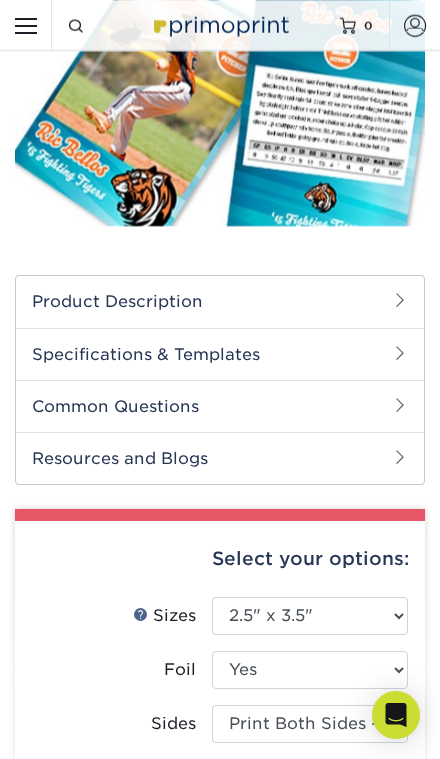 click on "Common Questions" at bounding box center (220, 406) 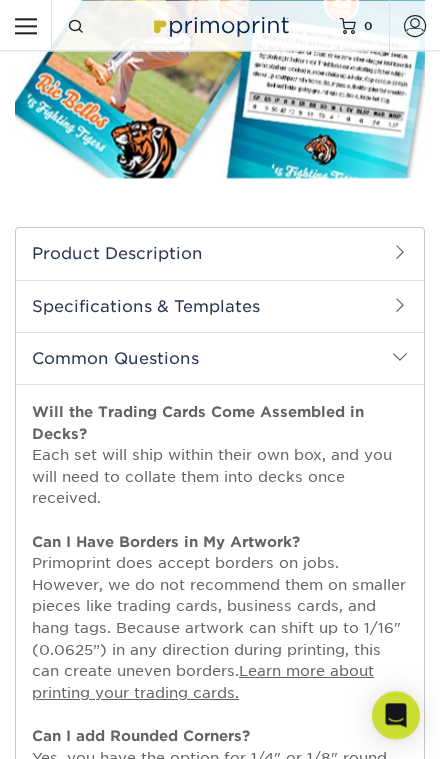click on "Product Description" at bounding box center (220, 253) 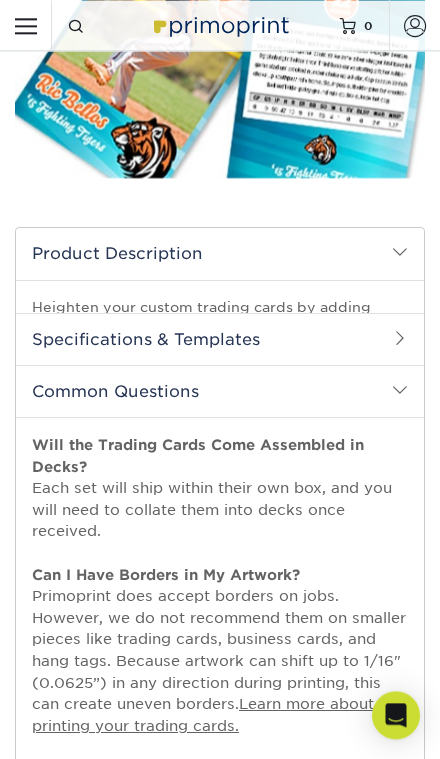 scroll, scrollTop: 305, scrollLeft: 0, axis: vertical 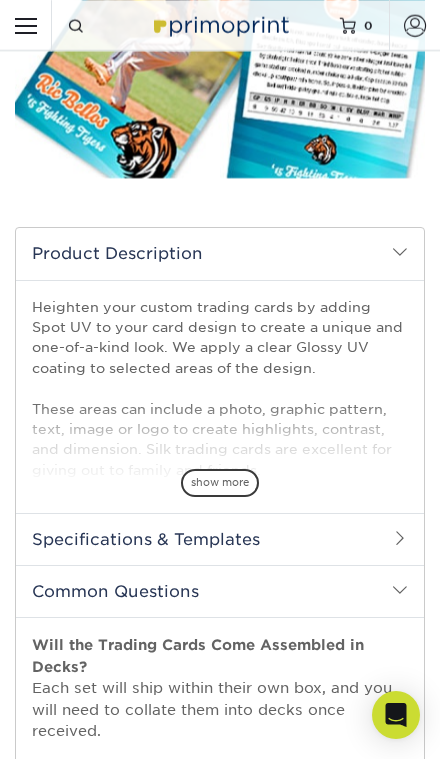 click on "show more" at bounding box center [220, 482] 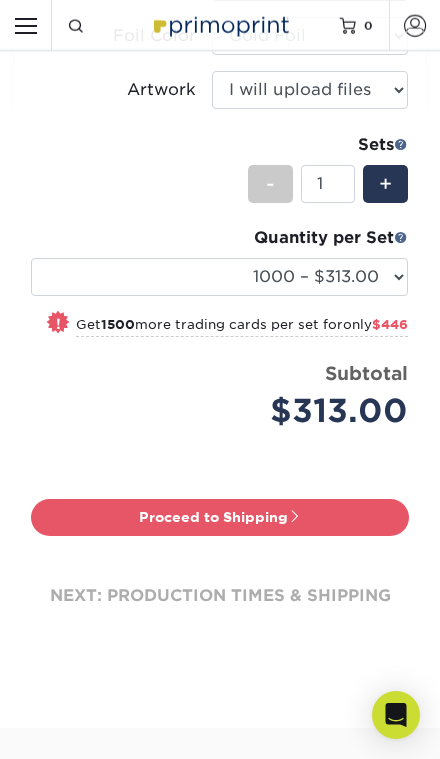 scroll, scrollTop: 1765, scrollLeft: 0, axis: vertical 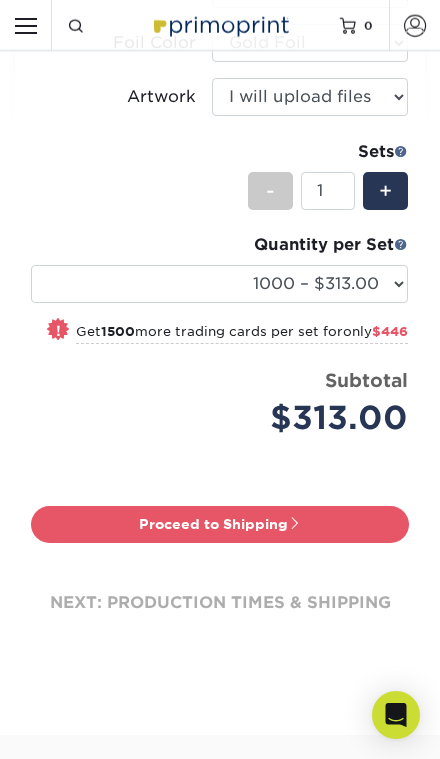 click on "+" at bounding box center (385, 191) 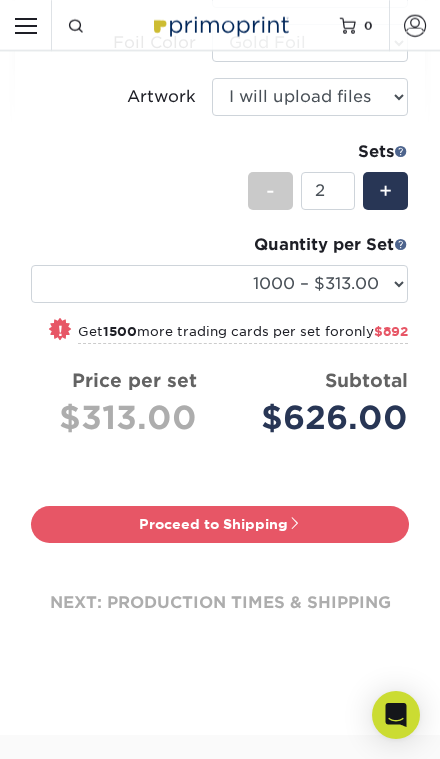 click on "+" at bounding box center [385, 191] 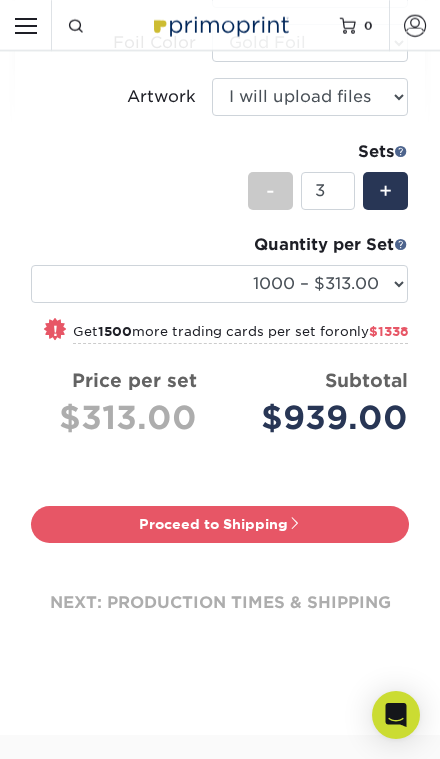 click on "+" at bounding box center (385, 191) 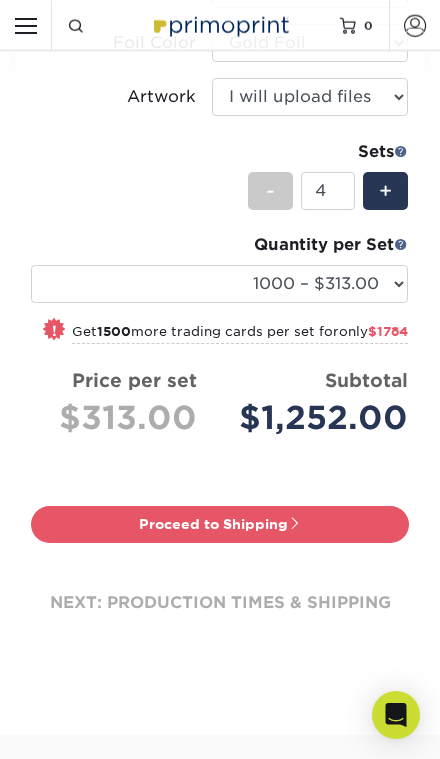 click on "+" at bounding box center (385, 191) 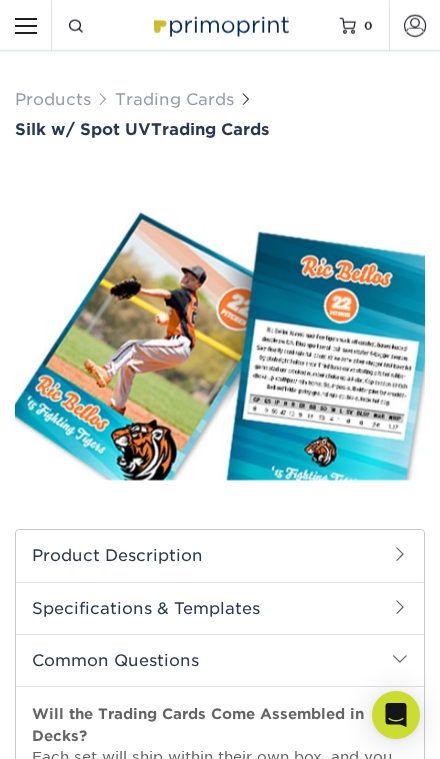 scroll, scrollTop: 0, scrollLeft: 0, axis: both 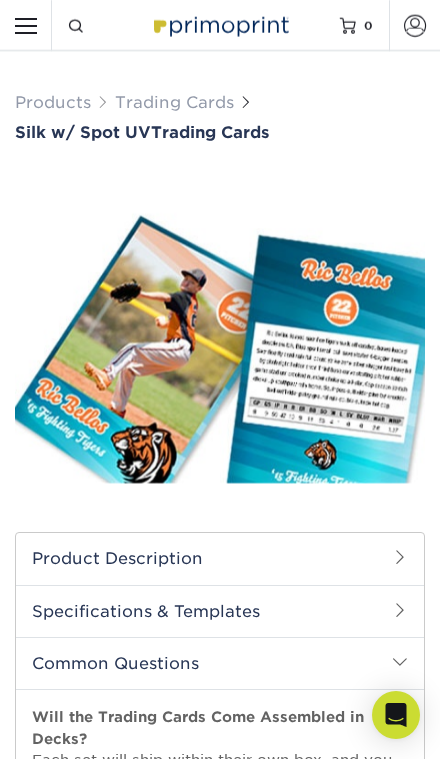click at bounding box center (220, 342) 